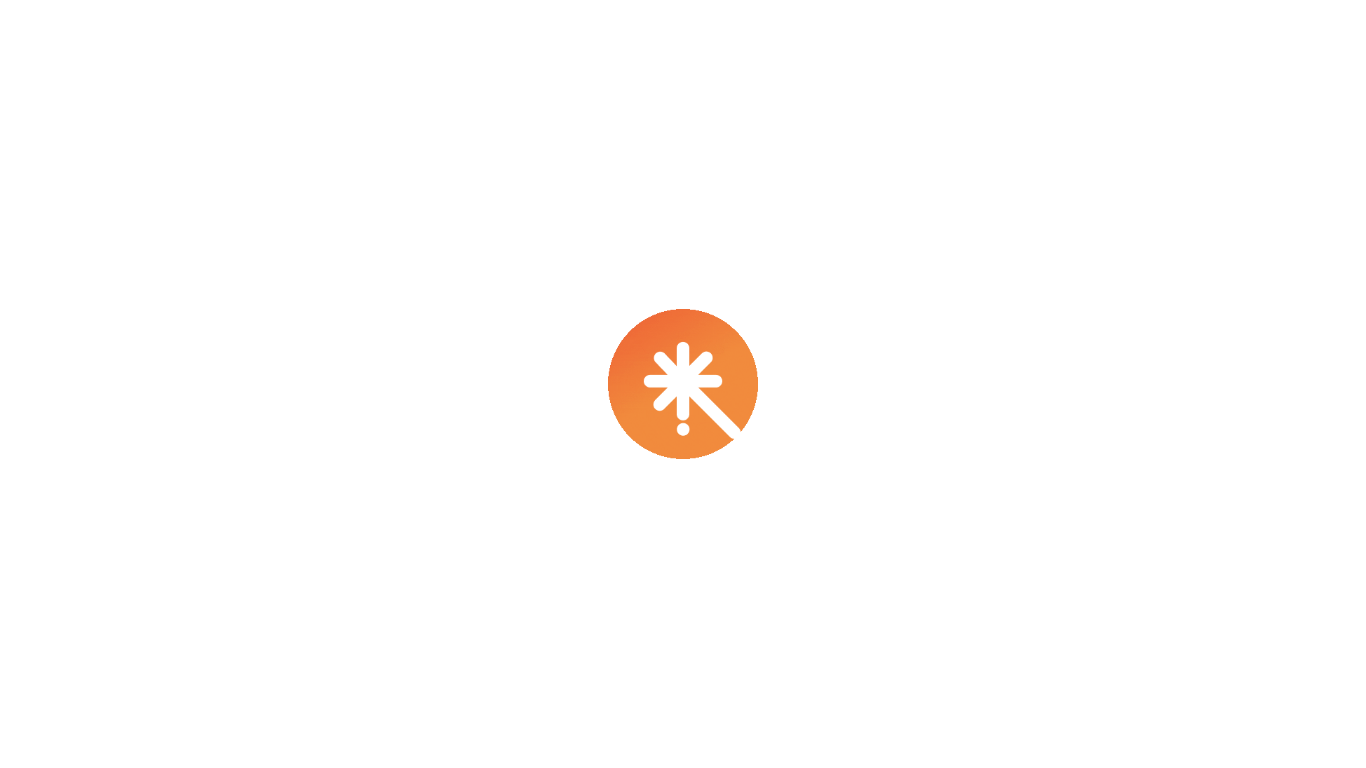 scroll, scrollTop: 0, scrollLeft: 0, axis: both 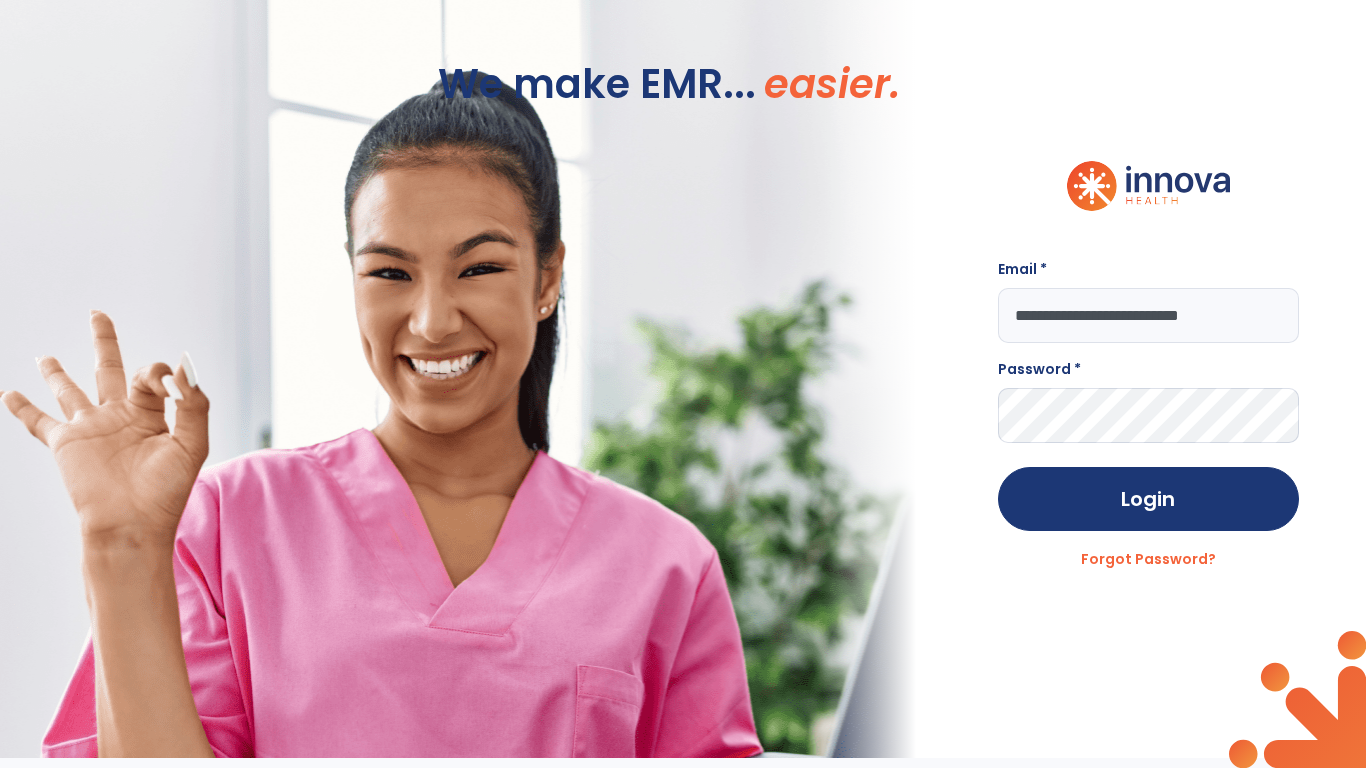 type on "**********" 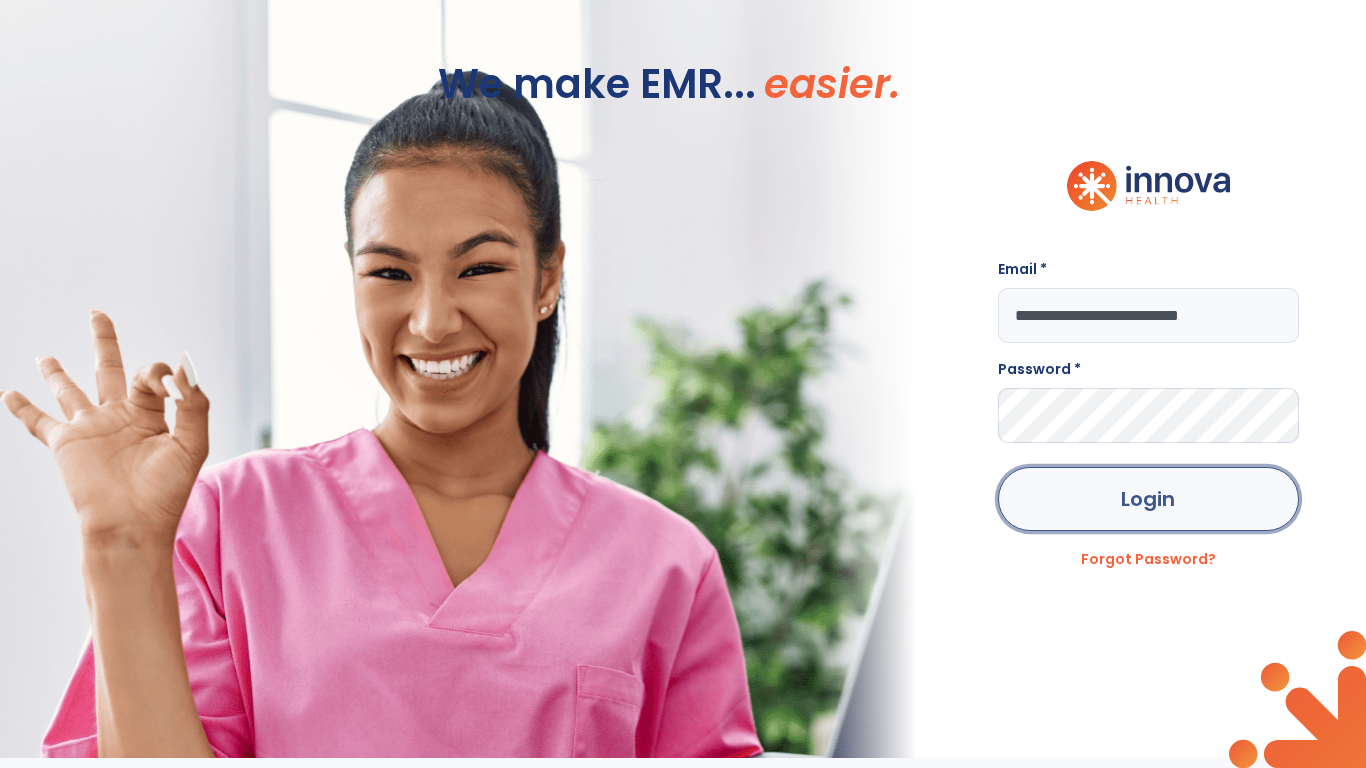 click on "Login" 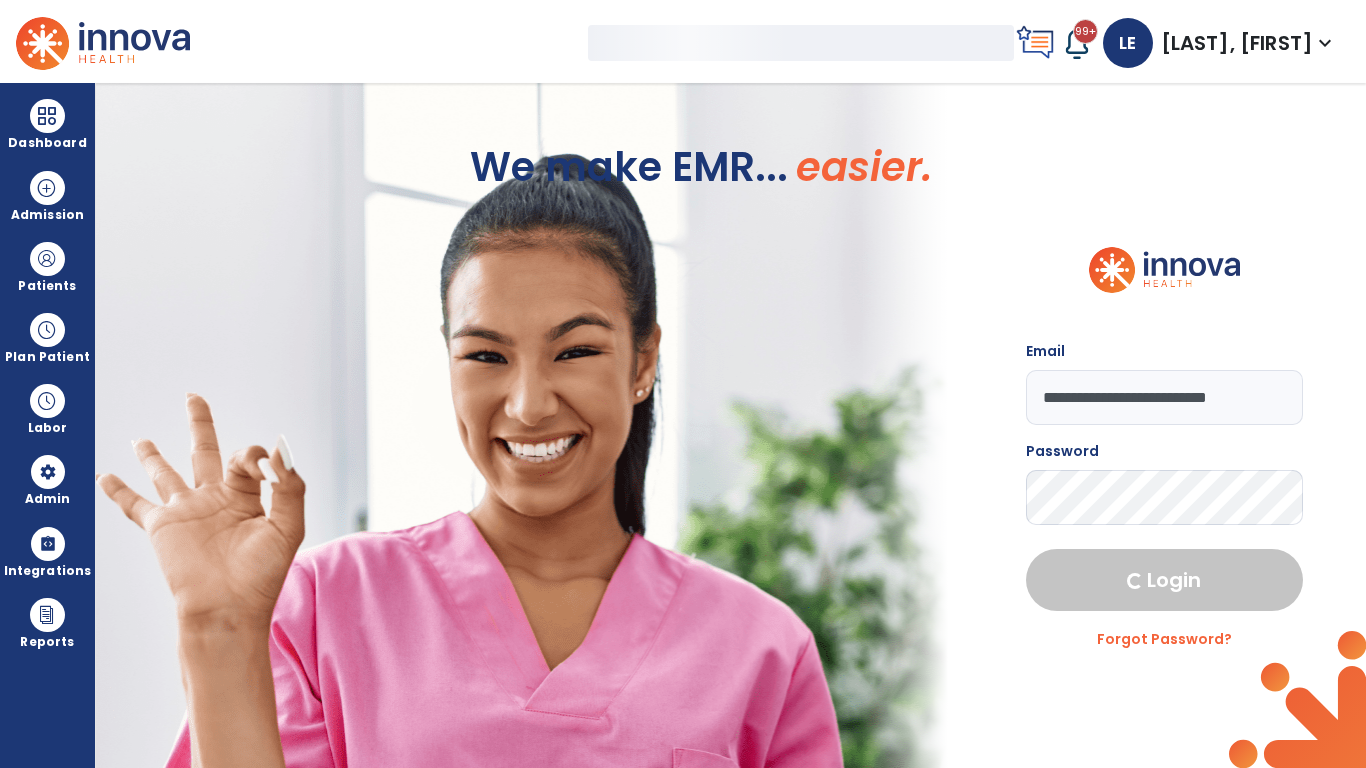 select on "***" 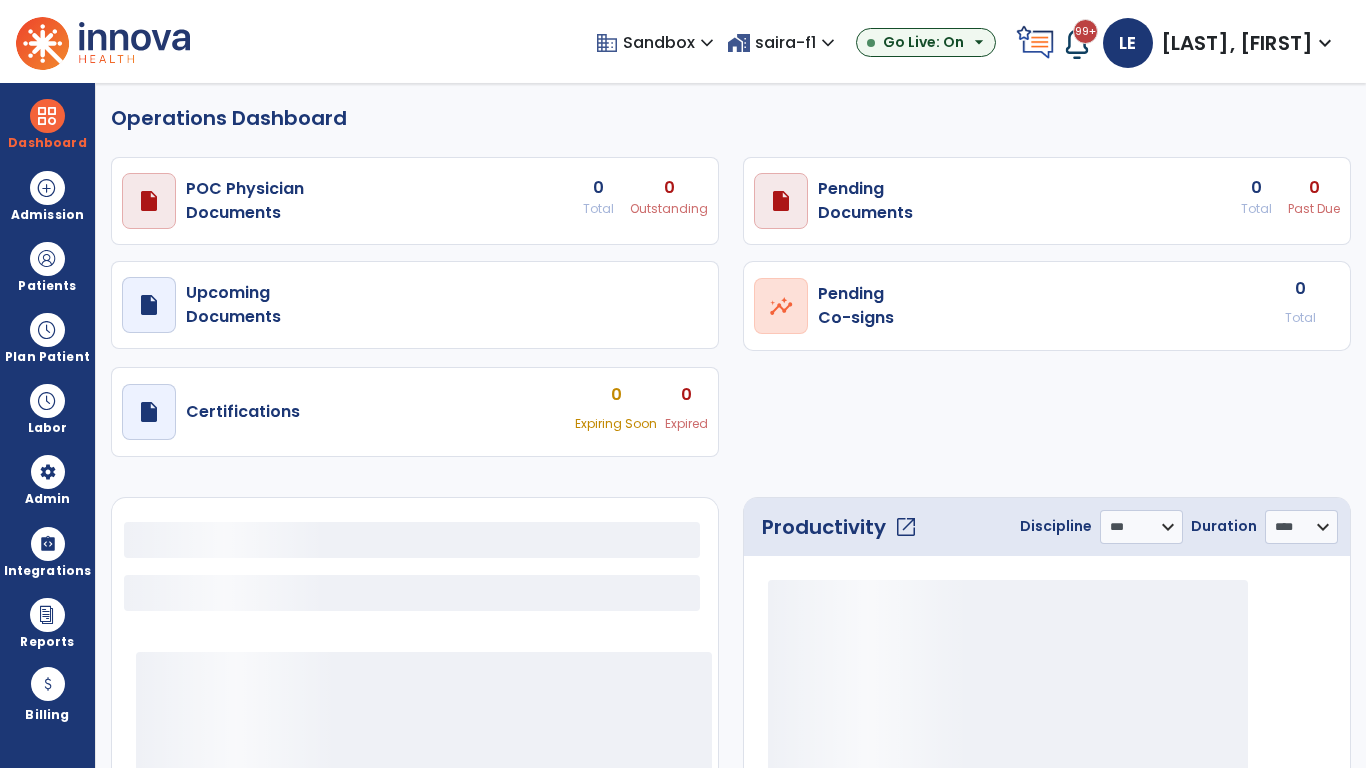 select on "***" 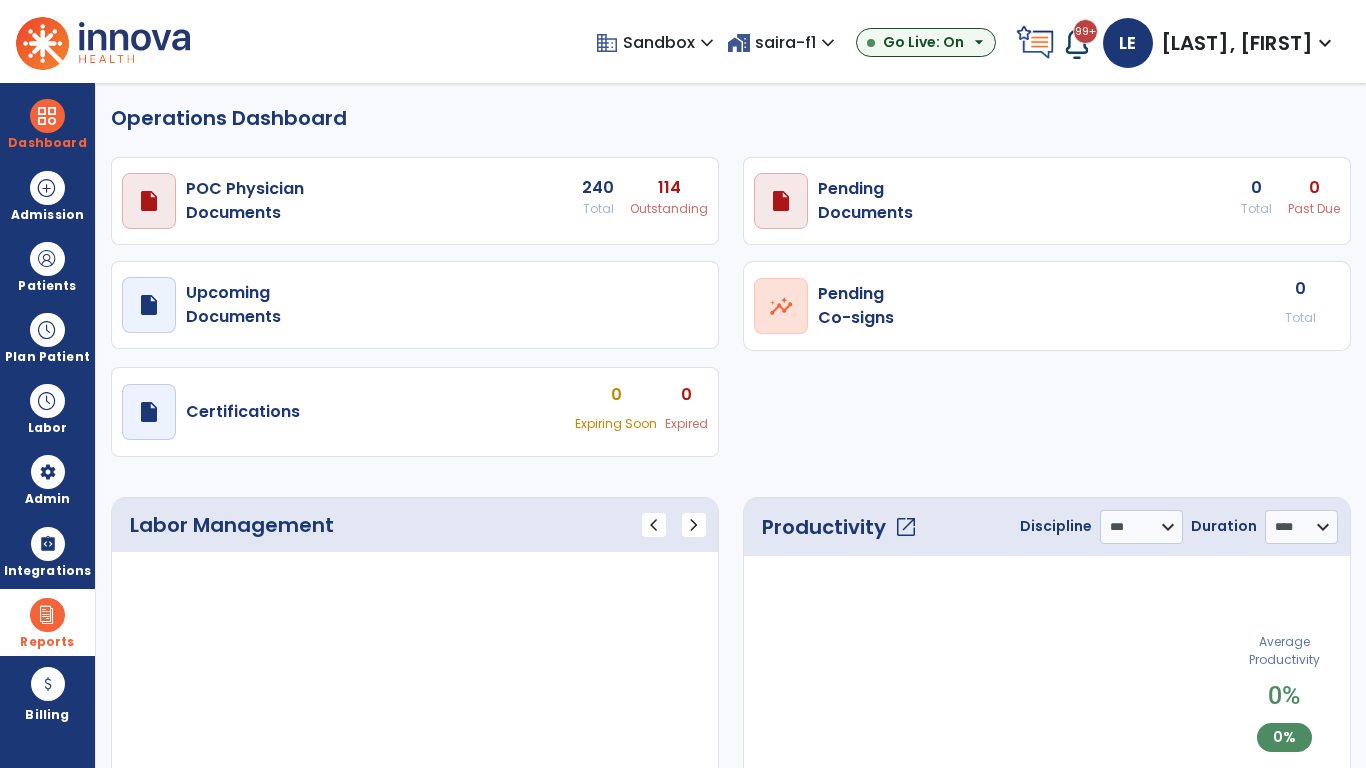click at bounding box center [47, 615] 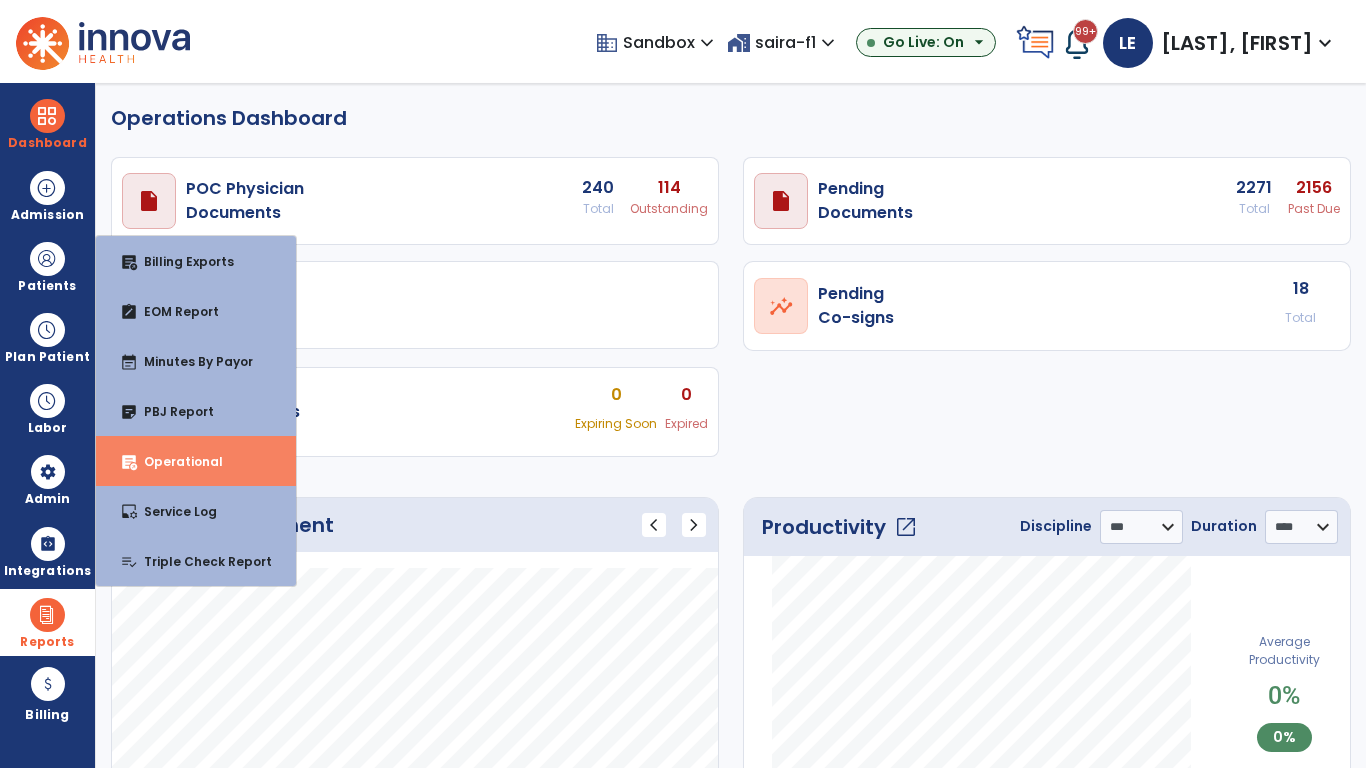 click on "Operational" at bounding box center [175, 461] 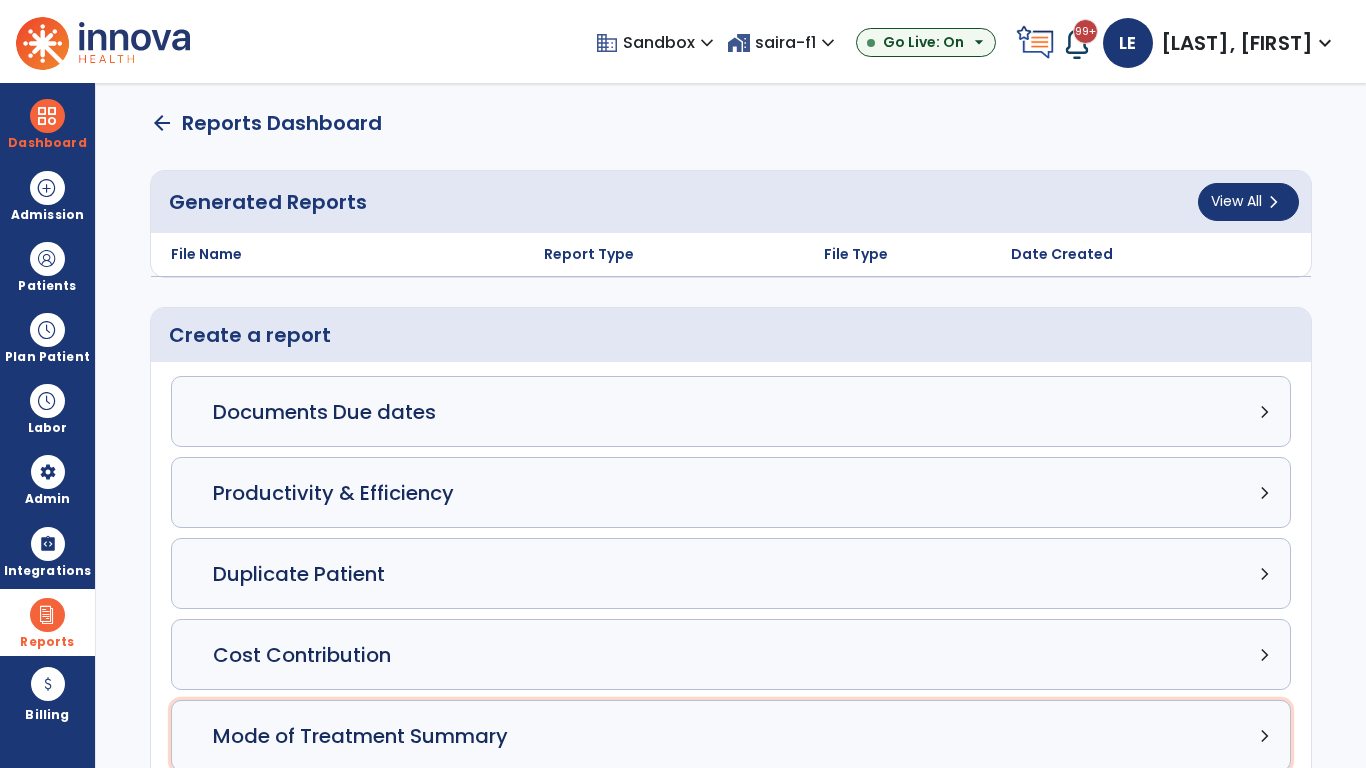 click on "Mode of Treatment Summary chevron_right" 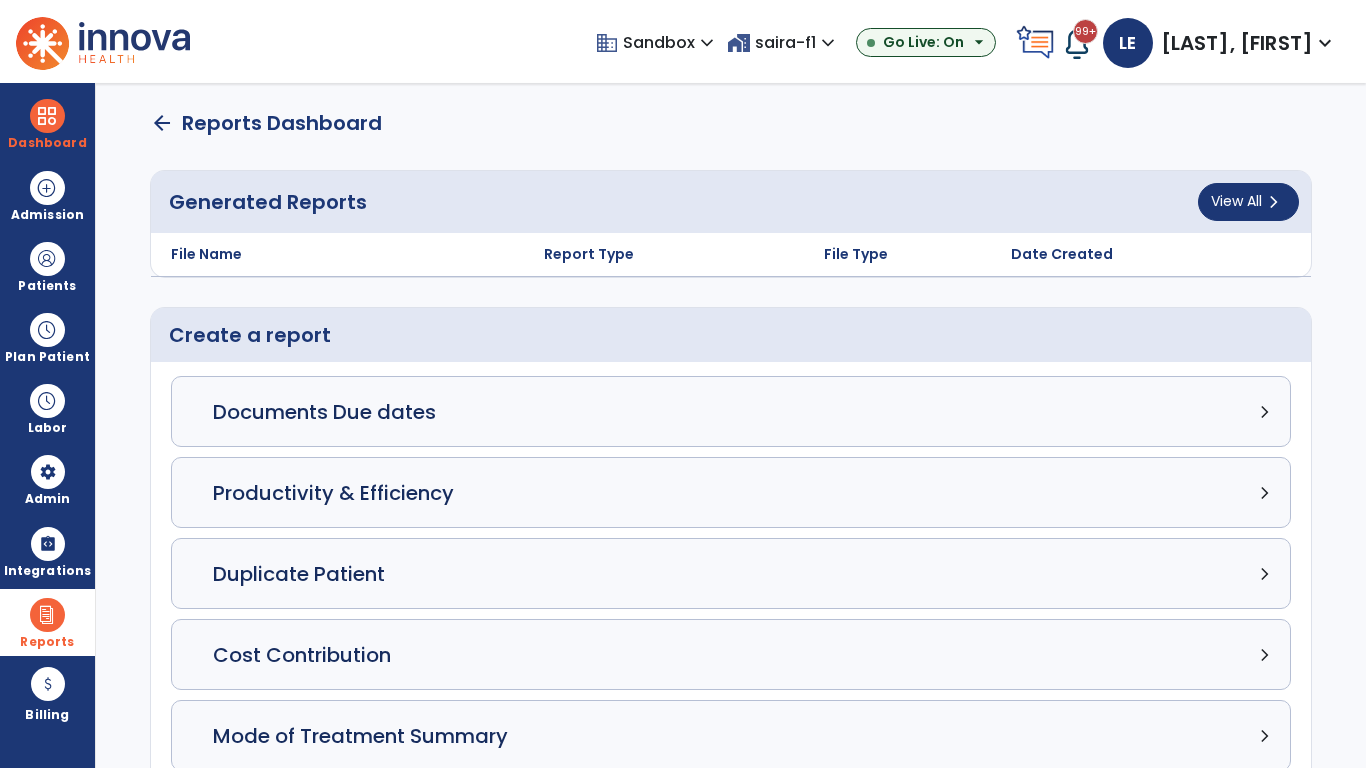select on "*****" 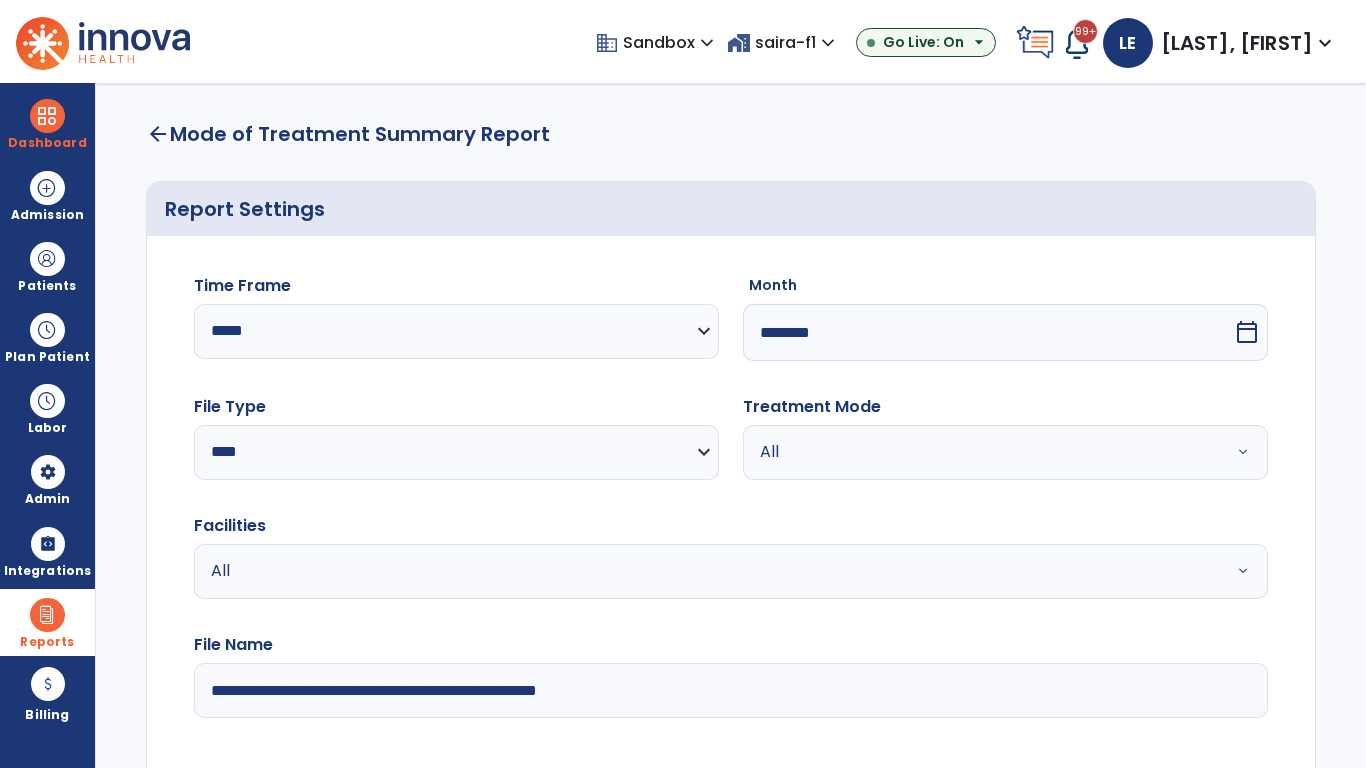 scroll, scrollTop: 3, scrollLeft: 0, axis: vertical 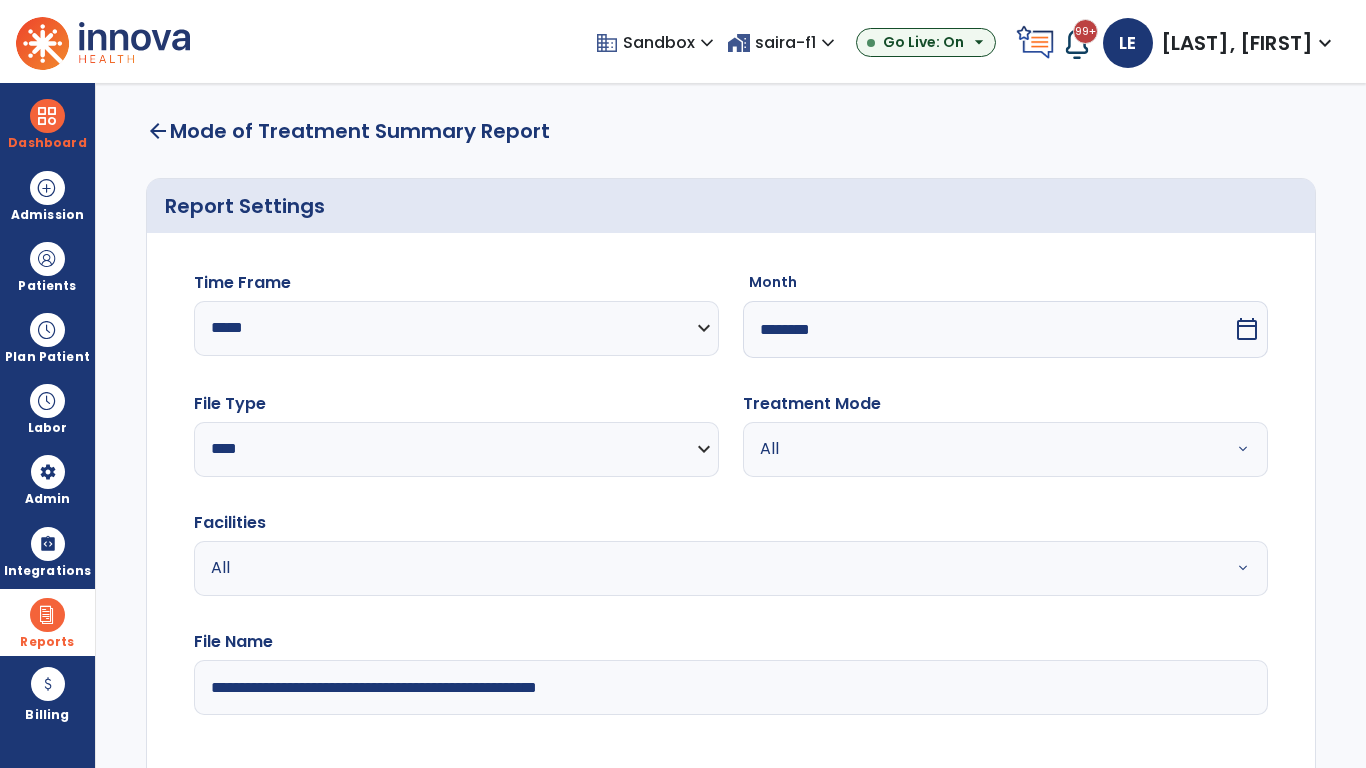 select on "*****" 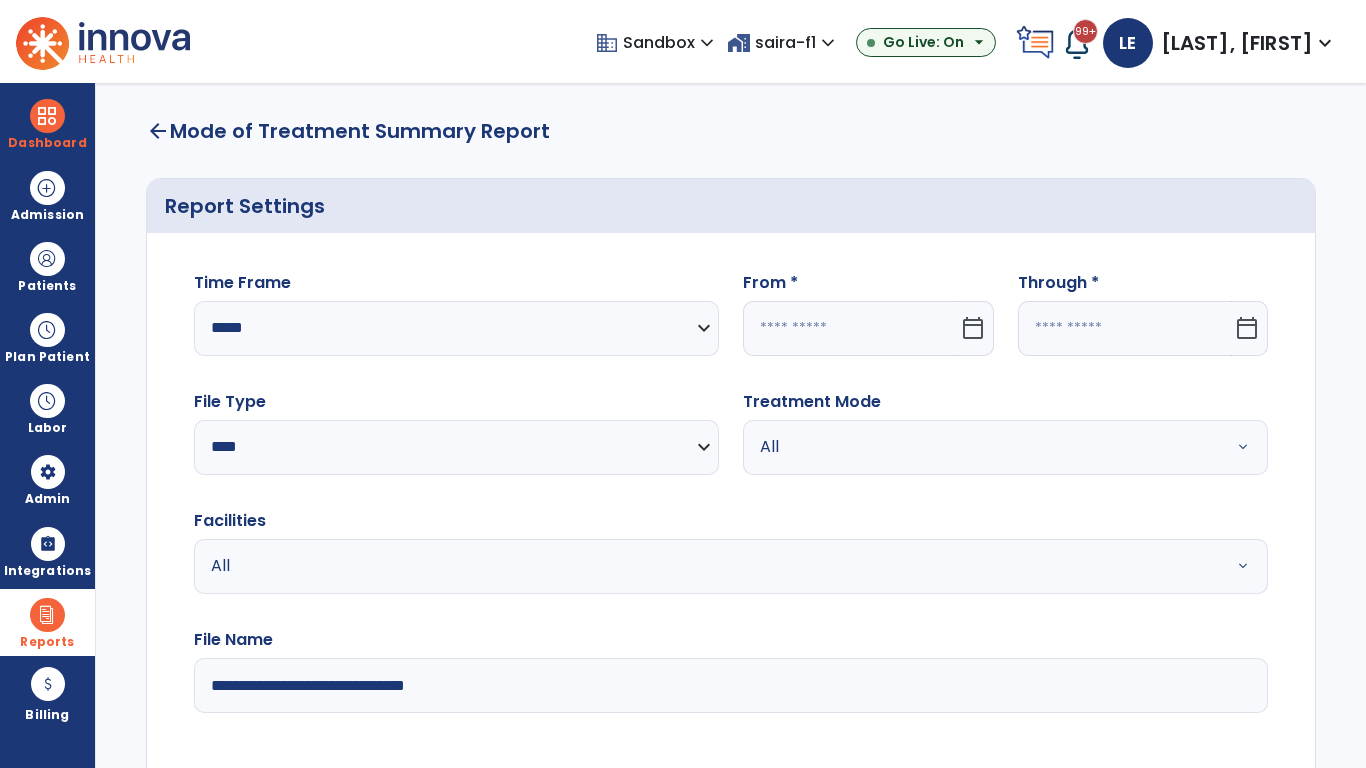 click 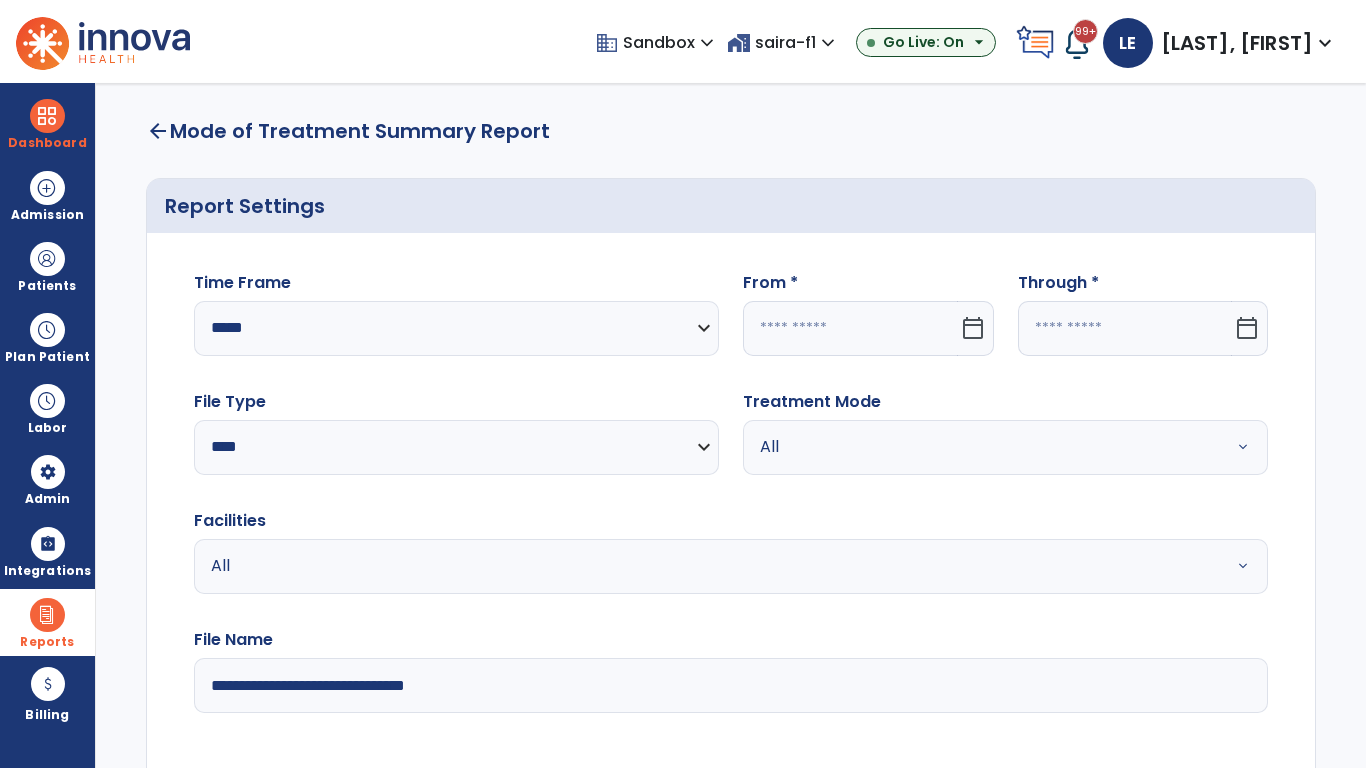 select on "*" 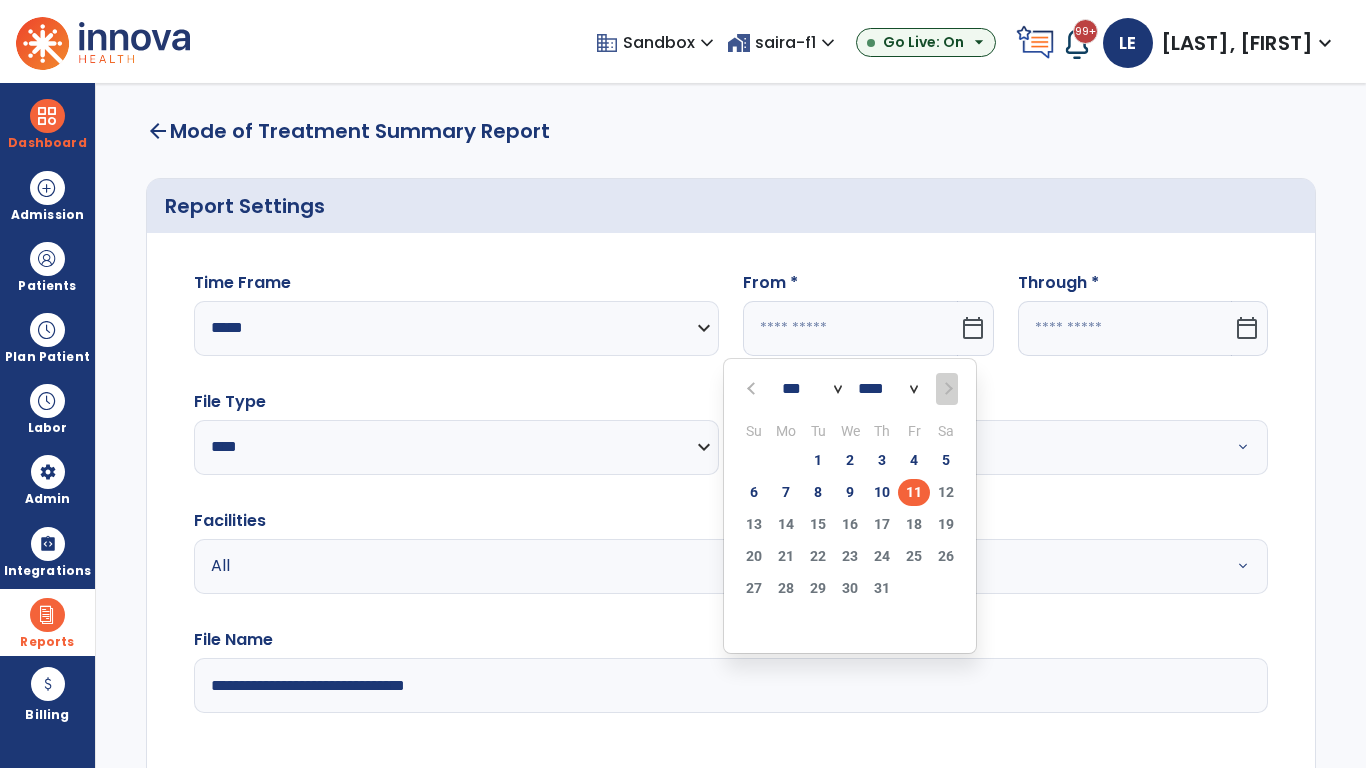 select on "****" 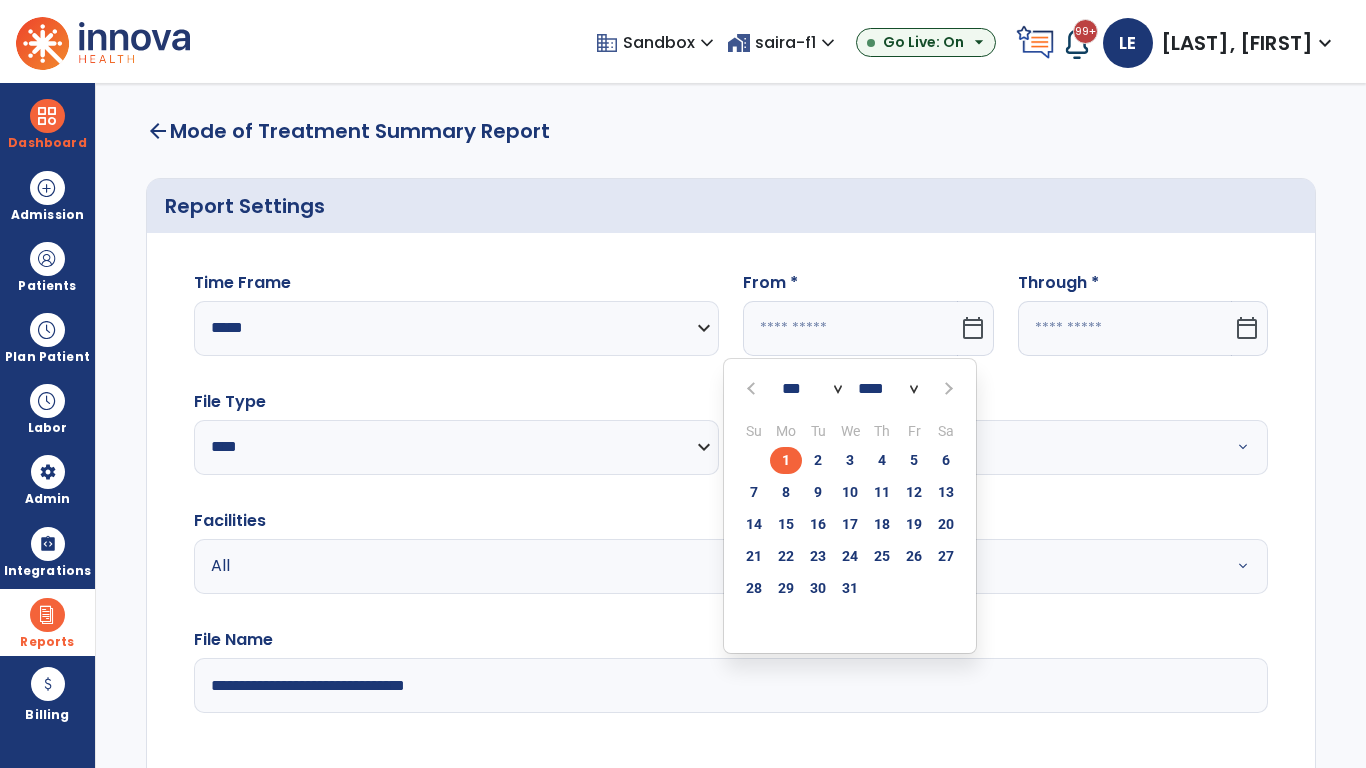 select on "**" 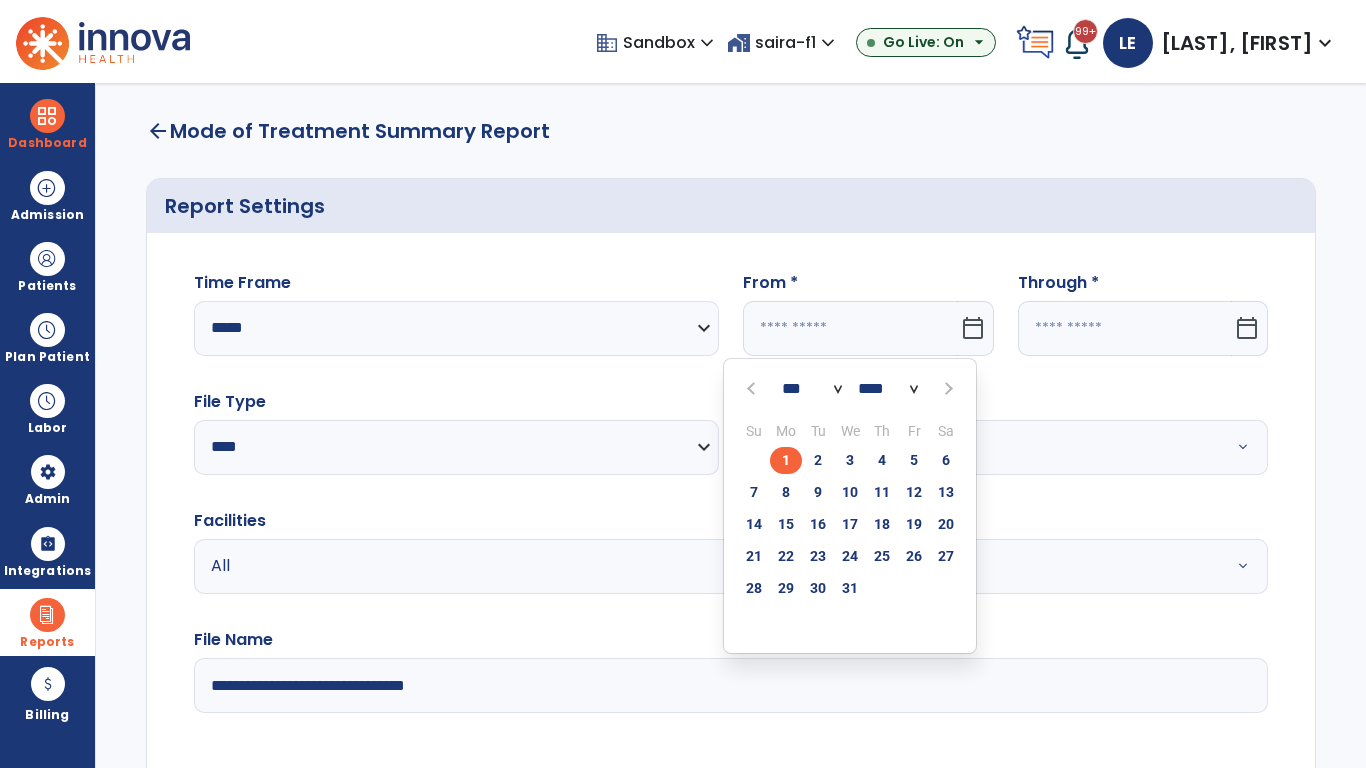 type on "**********" 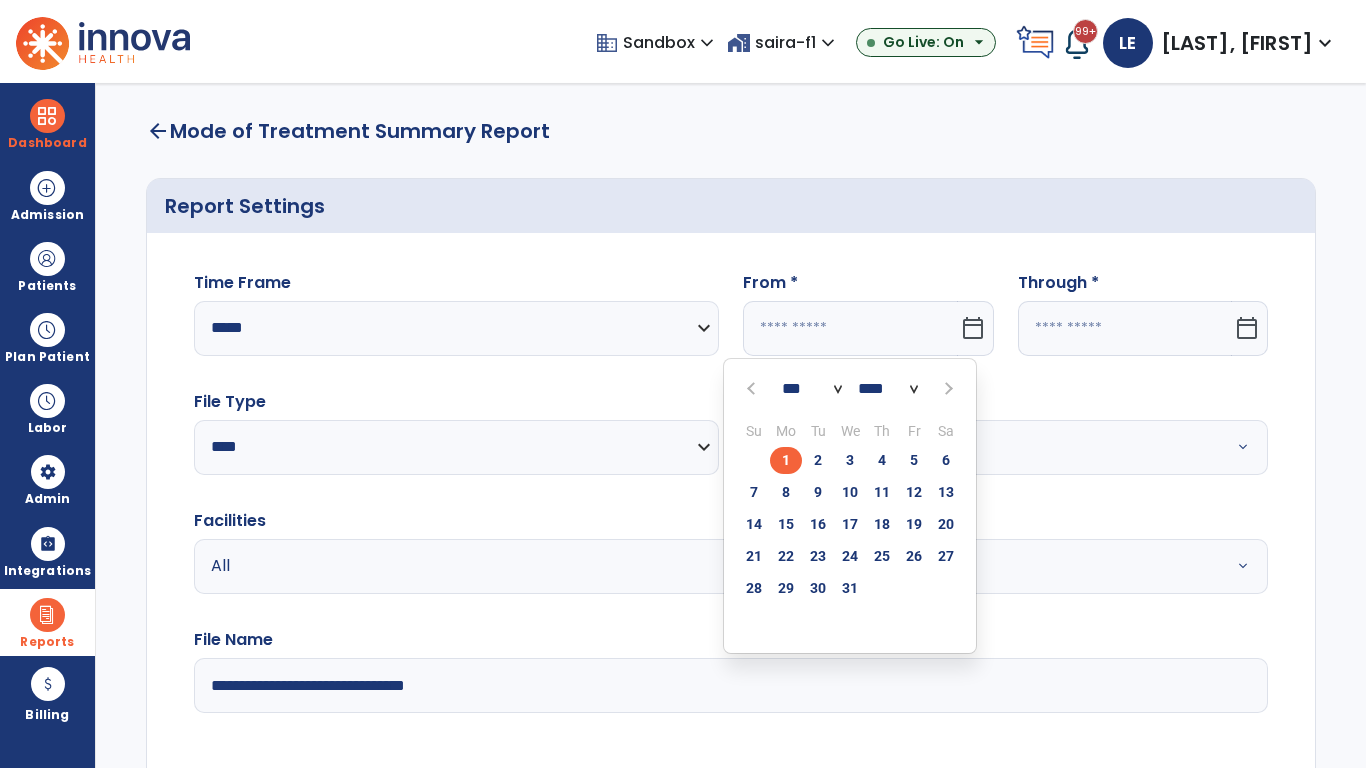 type on "*********" 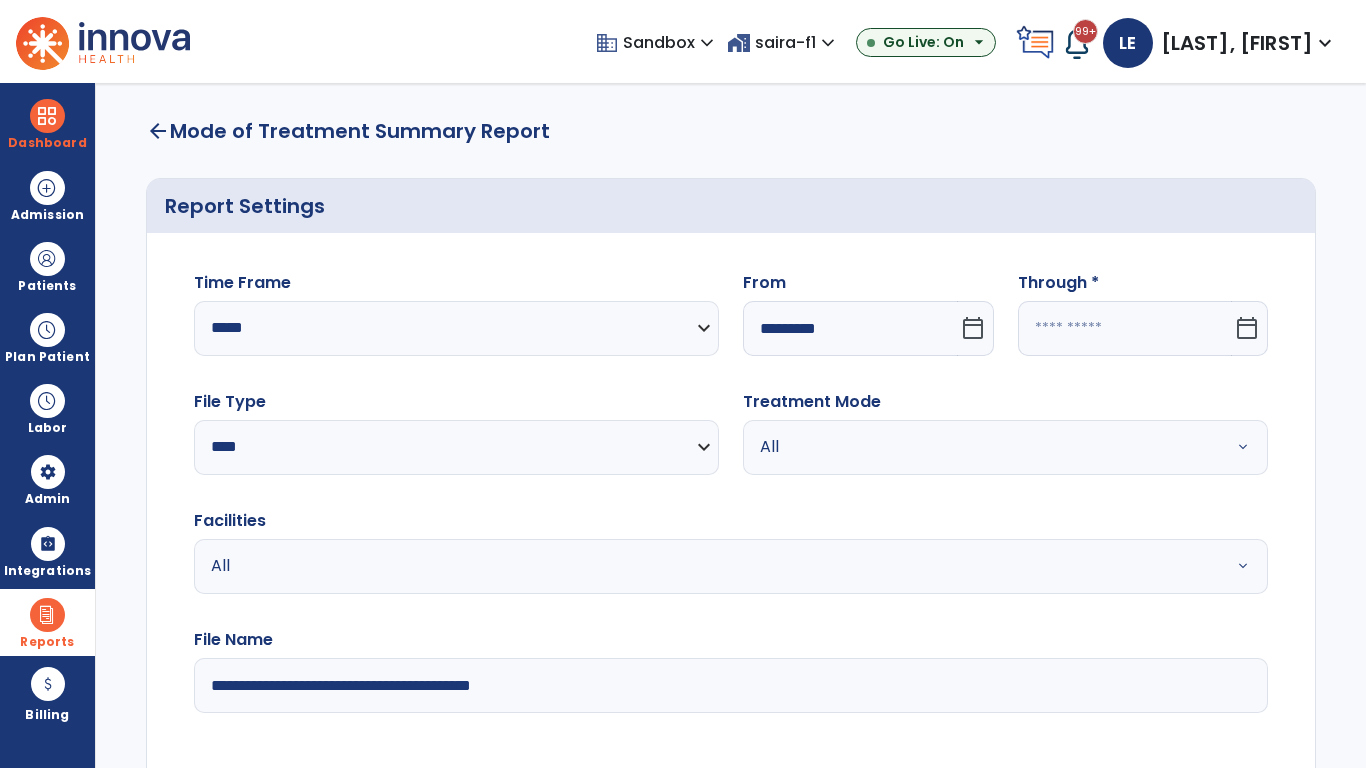 click 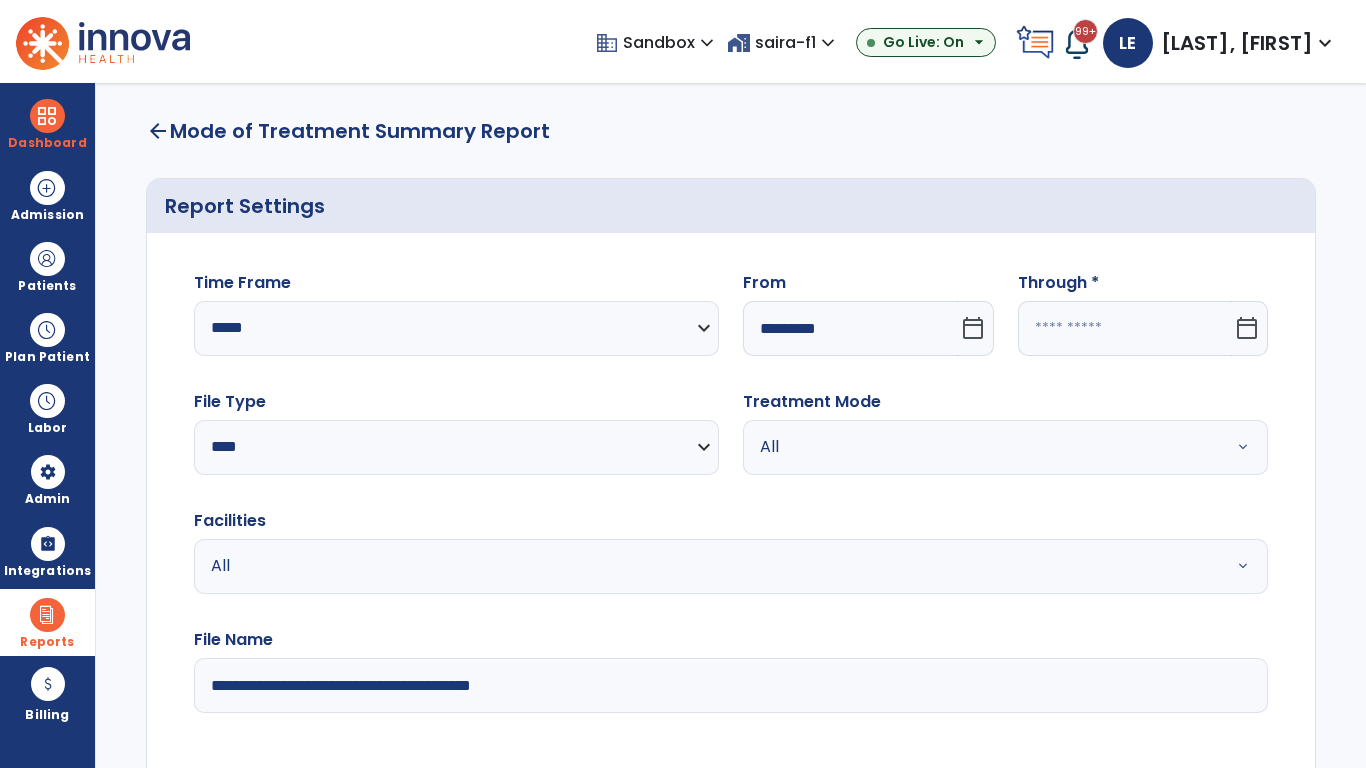 select on "*" 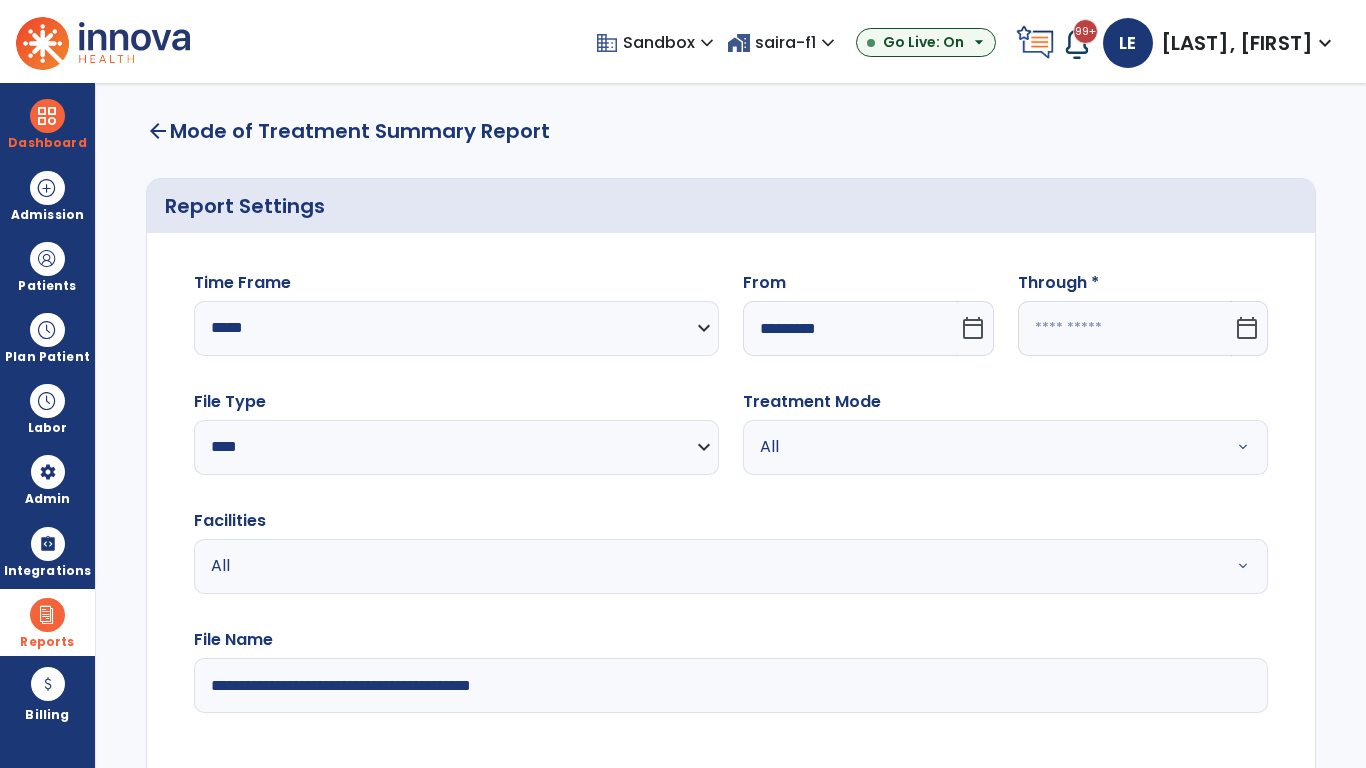 select on "****" 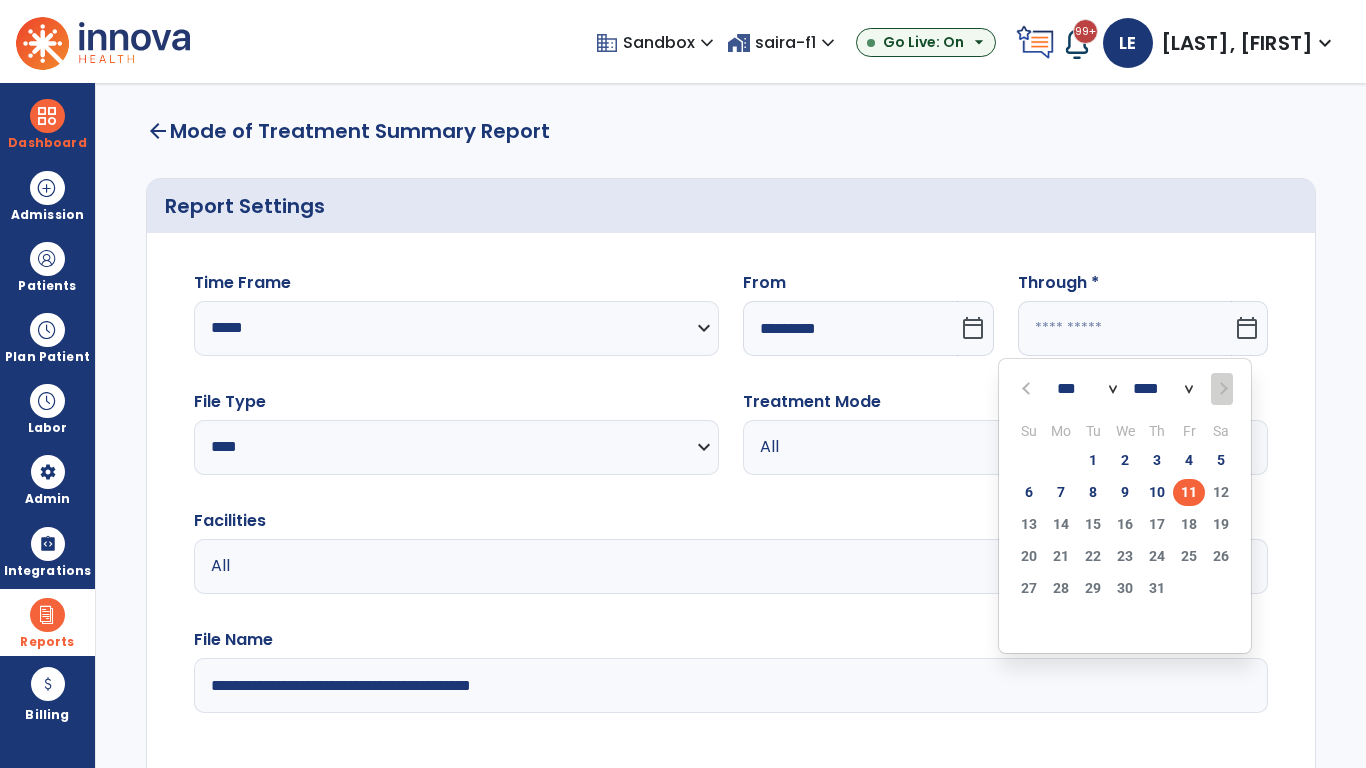 select on "*" 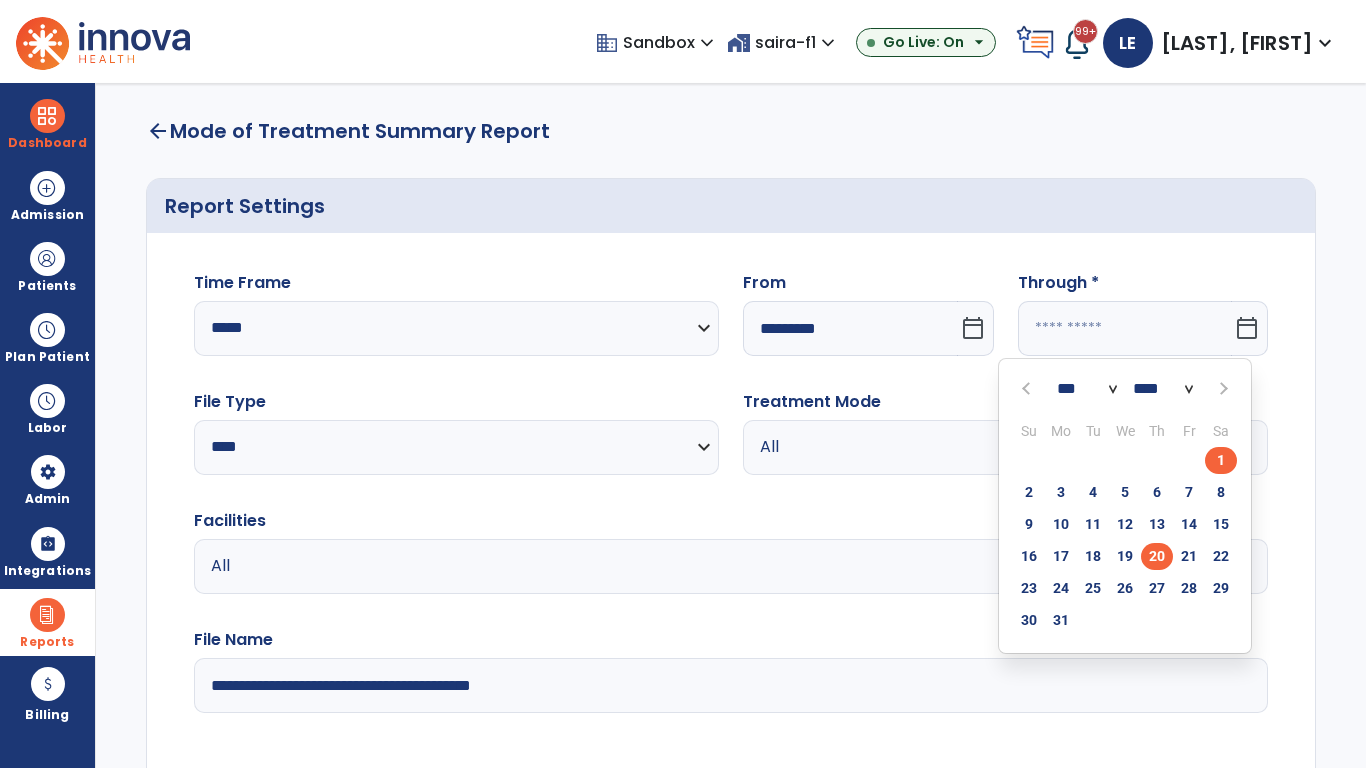 click on "20" 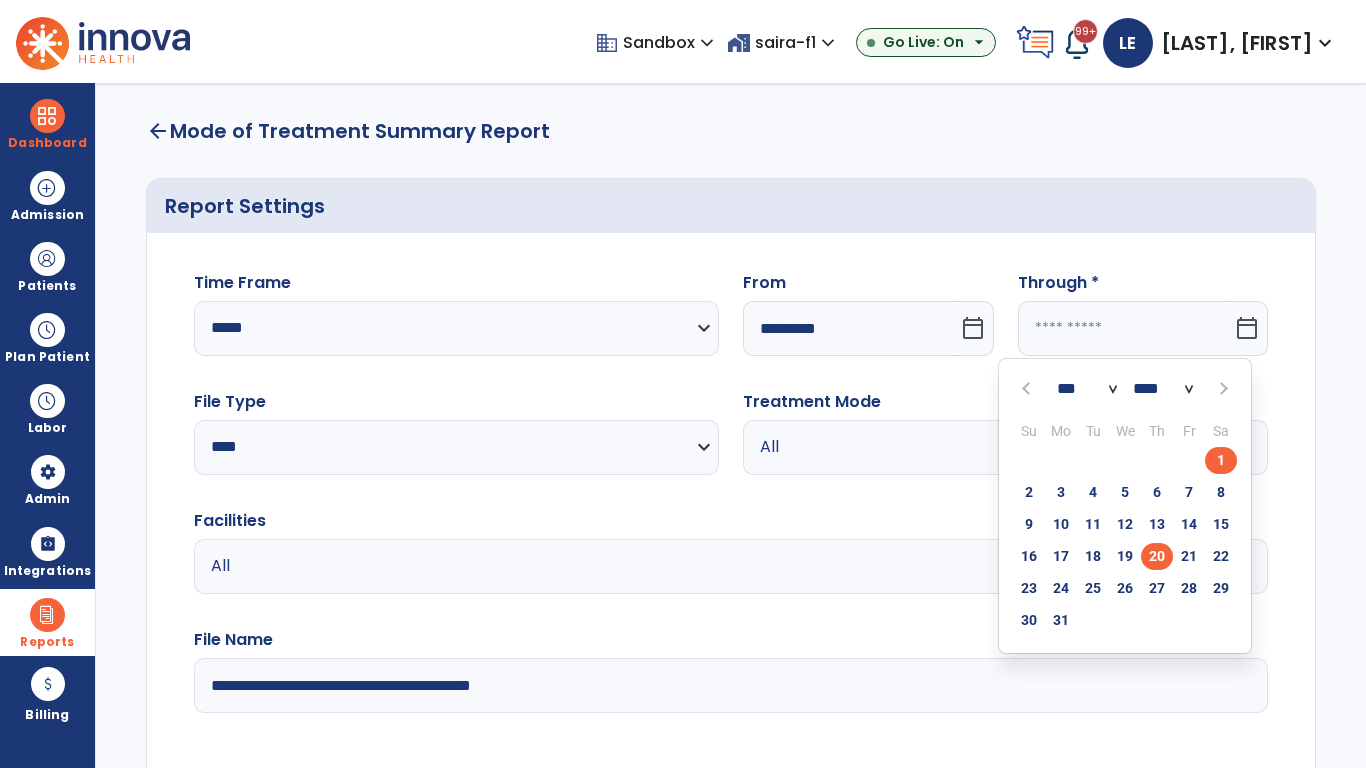 type on "**********" 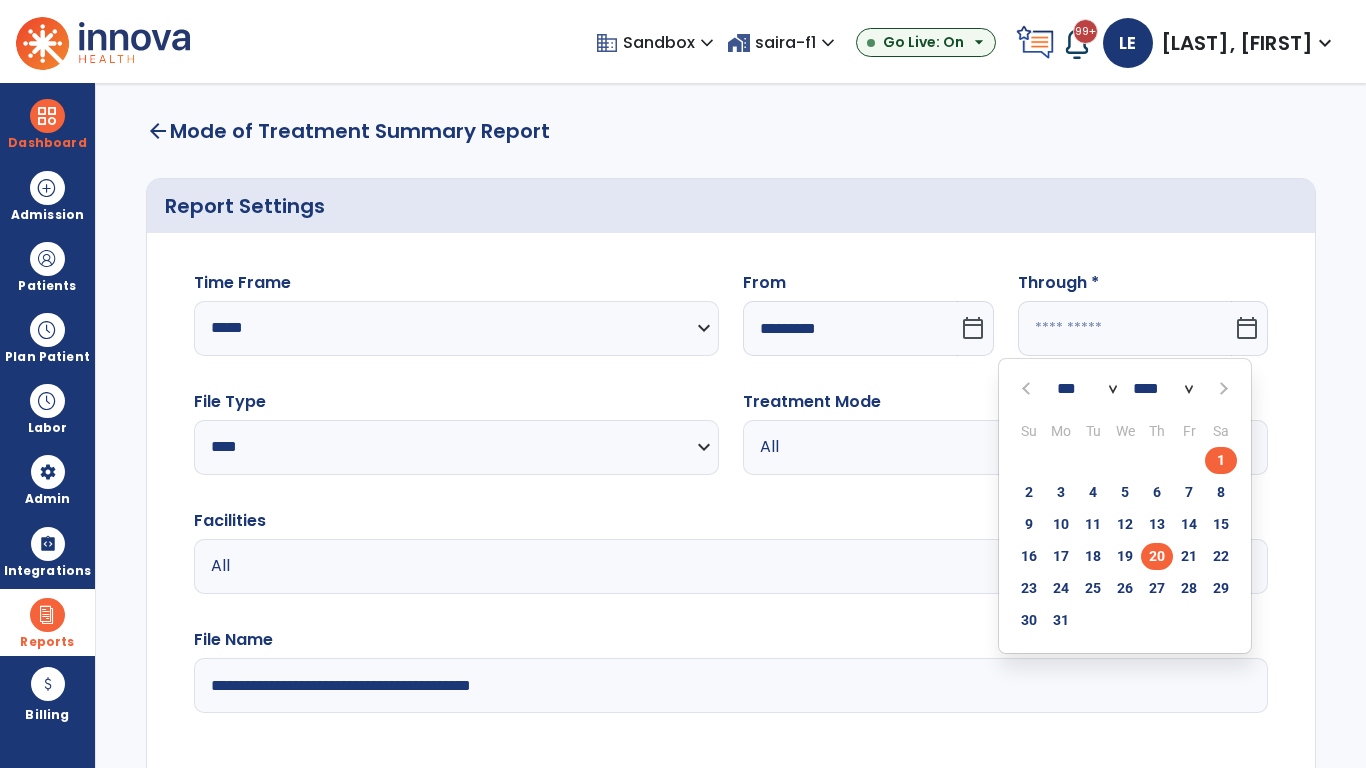 type on "*********" 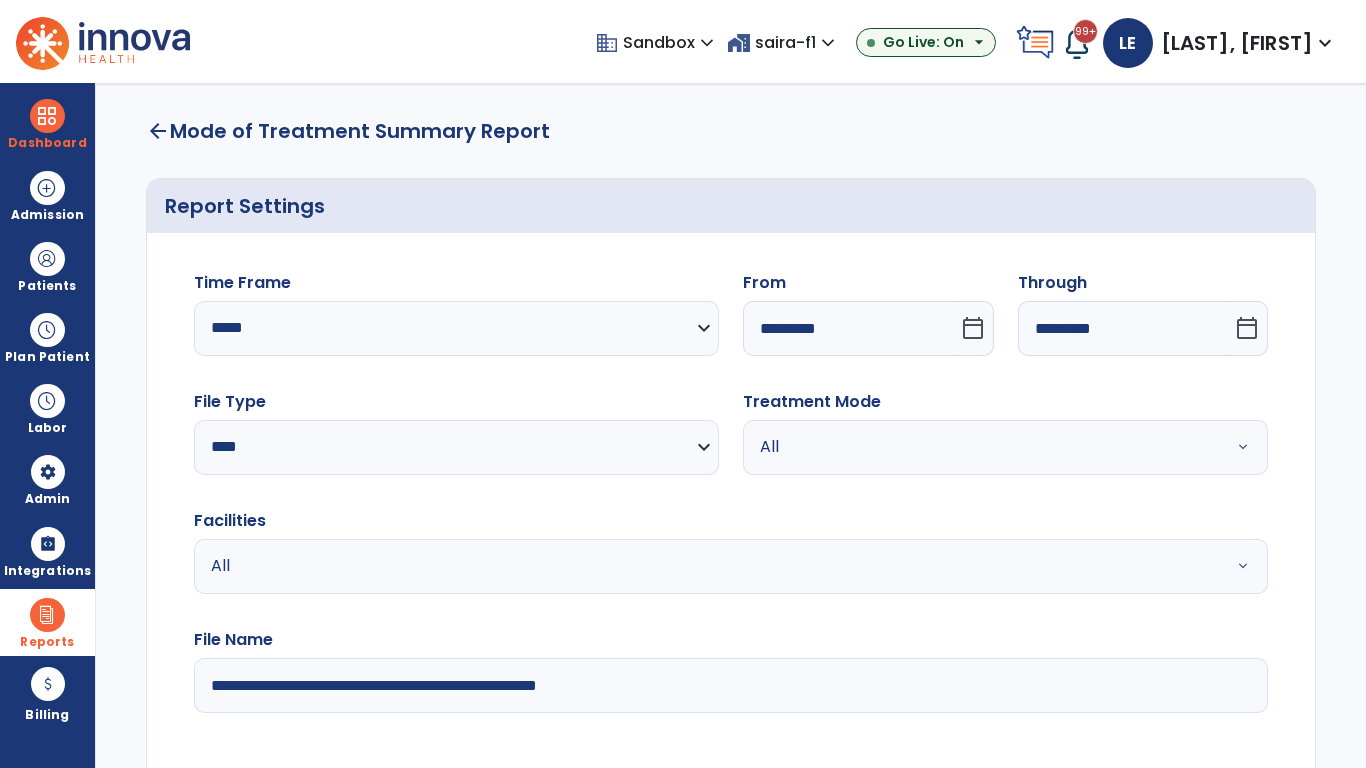 click on "All" at bounding box center [981, 447] 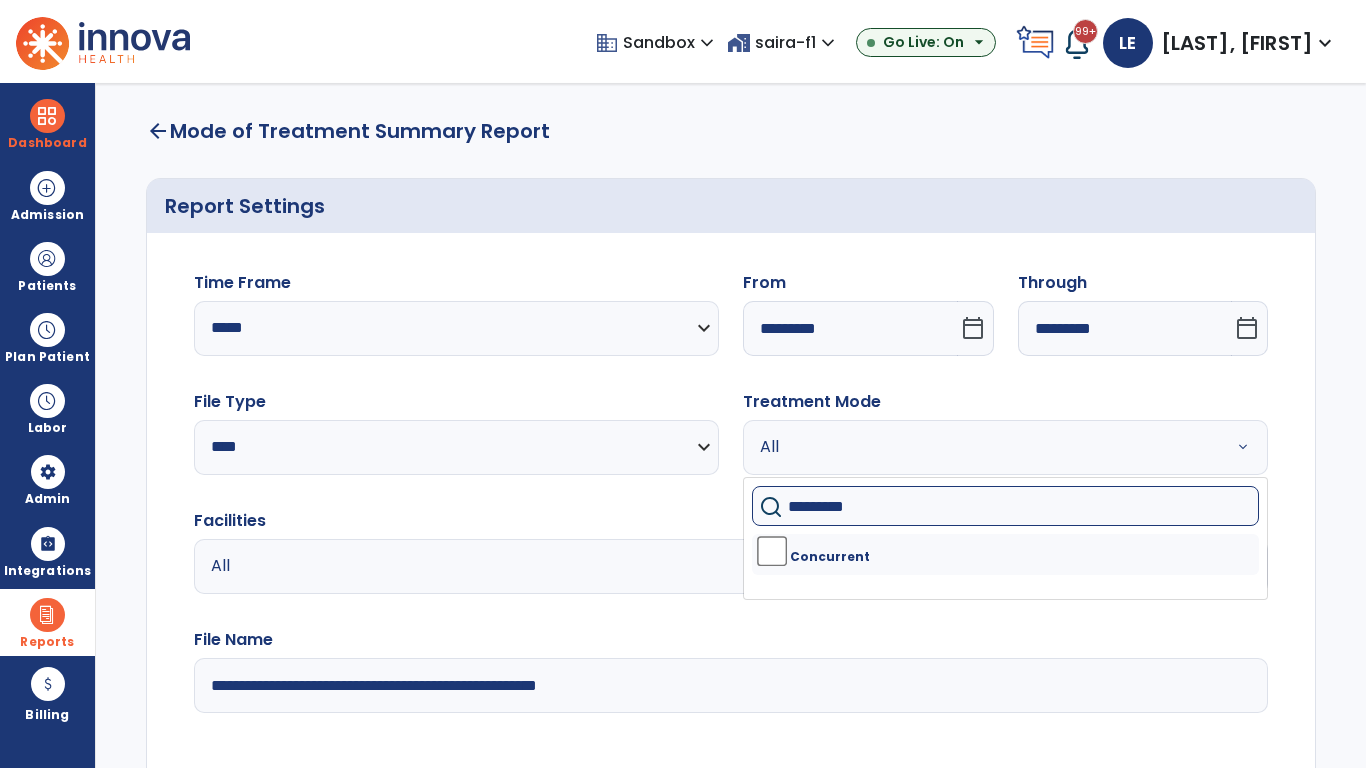 type on "**********" 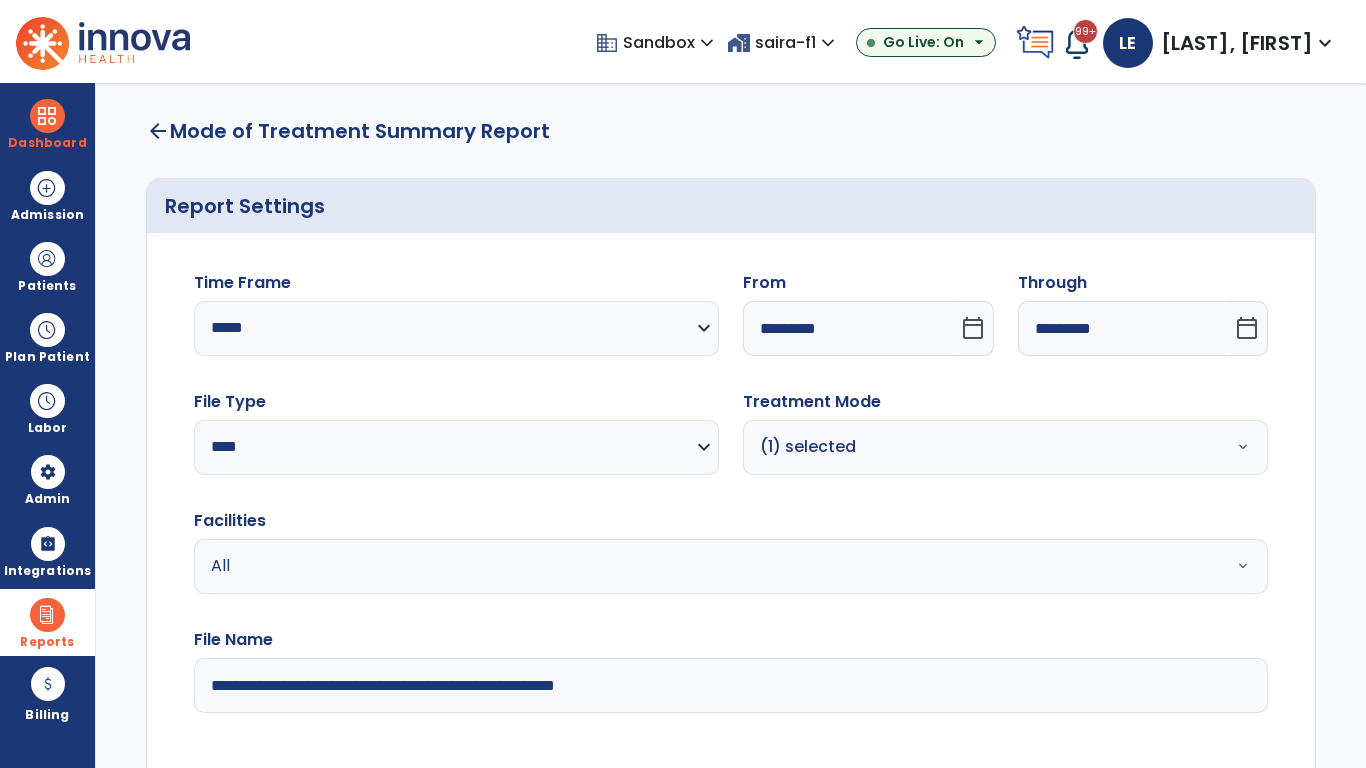 type on "**********" 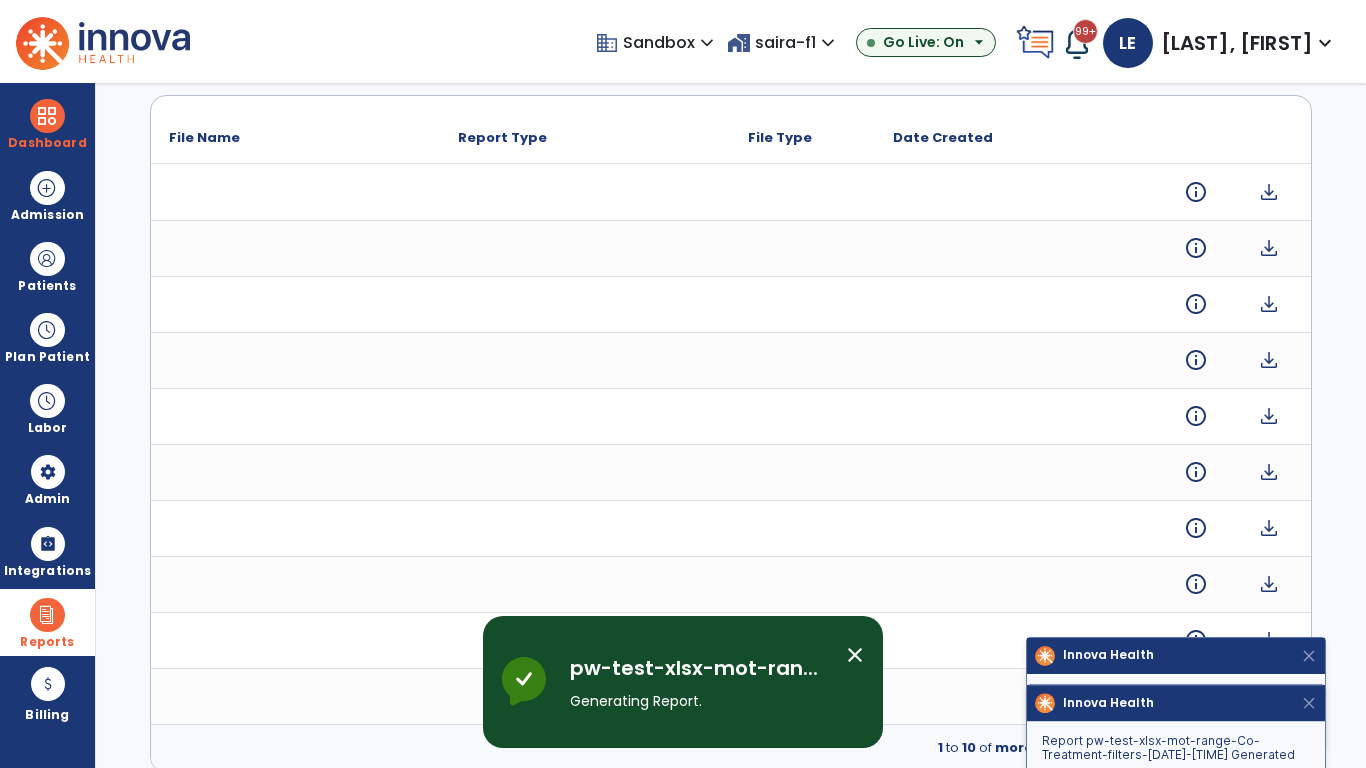 scroll, scrollTop: 0, scrollLeft: 0, axis: both 